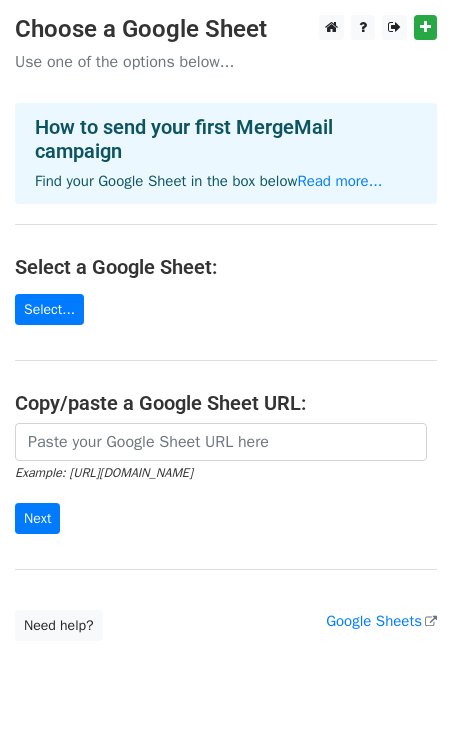 scroll, scrollTop: 0, scrollLeft: 0, axis: both 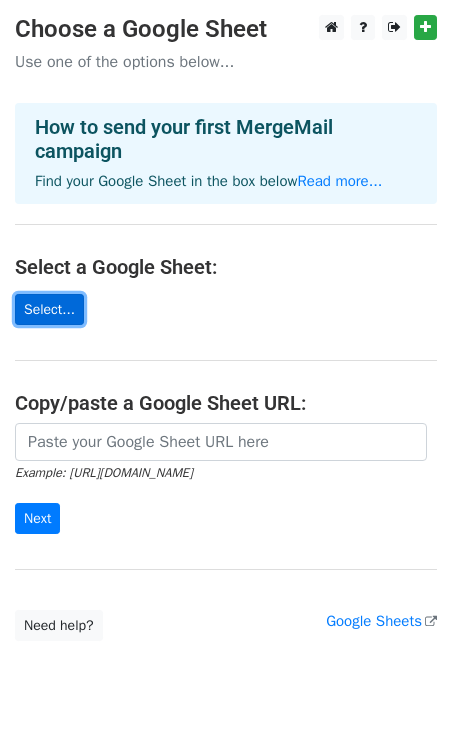 click on "Select..." at bounding box center [49, 309] 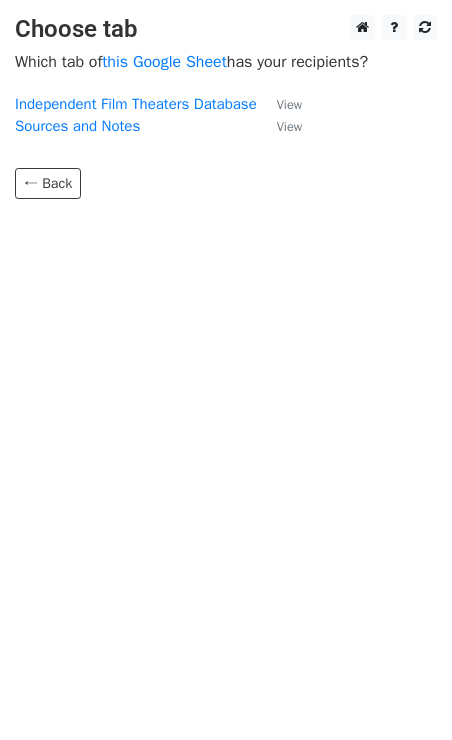 scroll, scrollTop: 0, scrollLeft: 0, axis: both 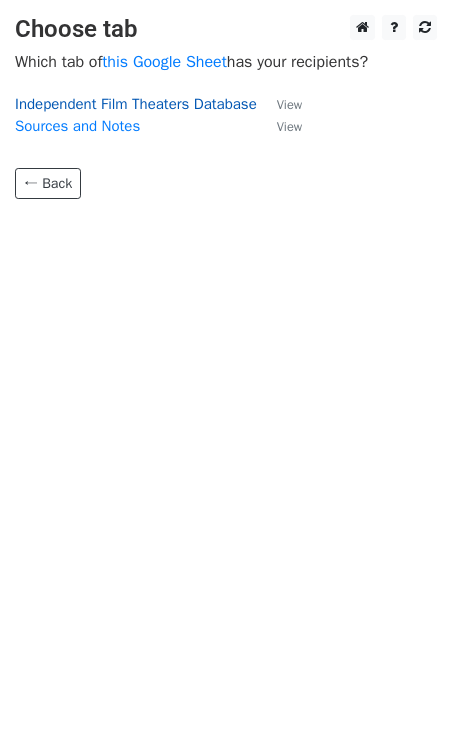 click on "Independent Film Theaters Database" at bounding box center (136, 104) 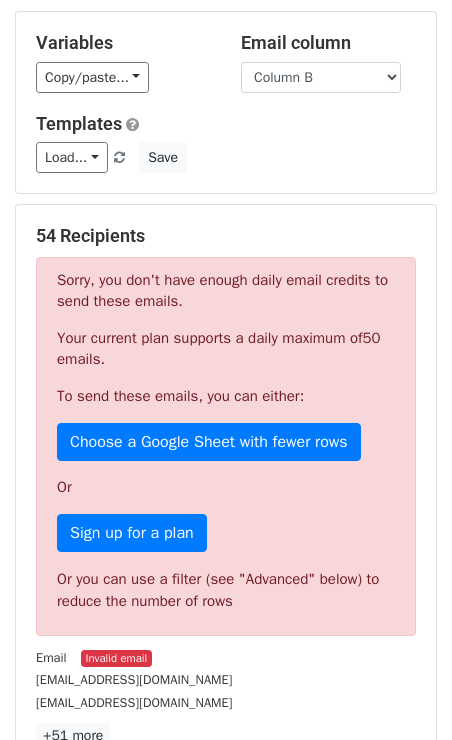 scroll, scrollTop: 0, scrollLeft: 0, axis: both 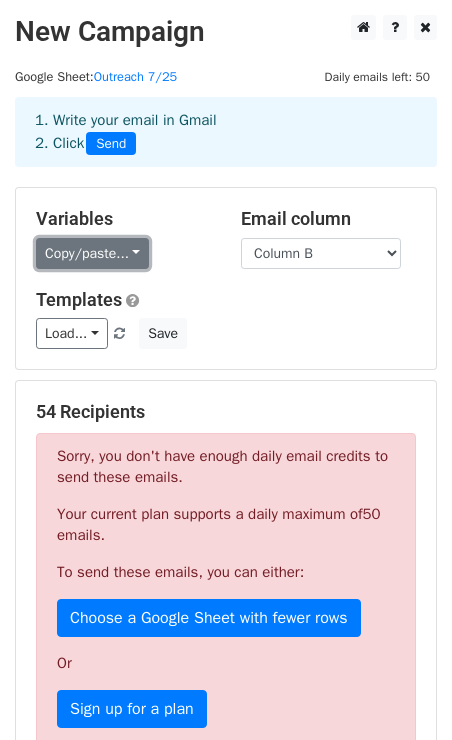 click on "Copy/paste..." at bounding box center (92, 253) 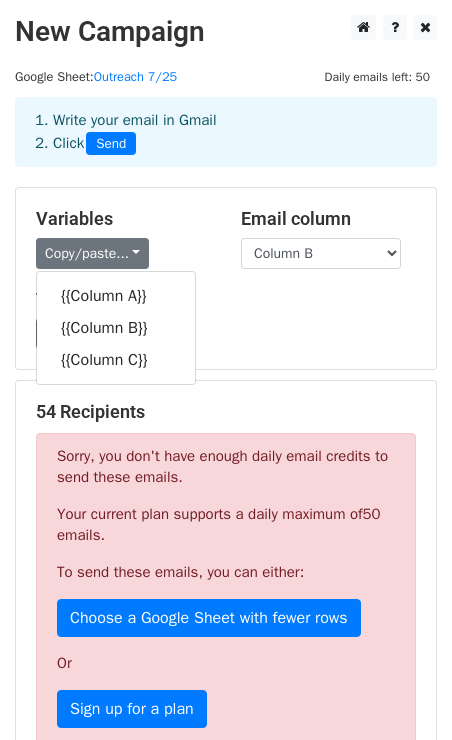 click on "Variables" at bounding box center (123, 219) 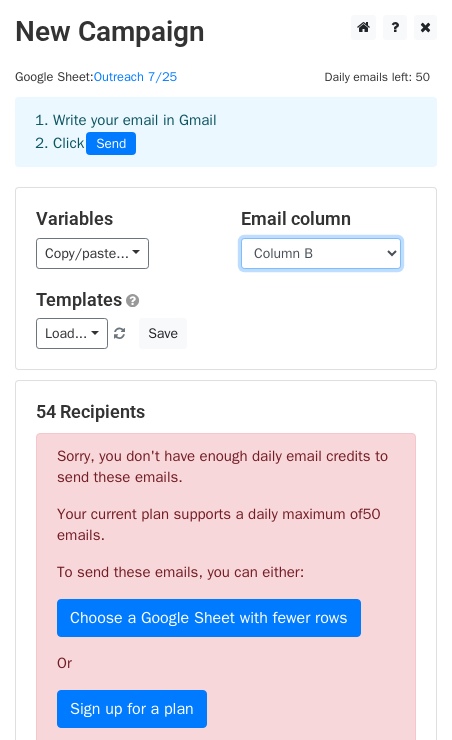 click on "Column A
Column B
Column C" at bounding box center [321, 253] 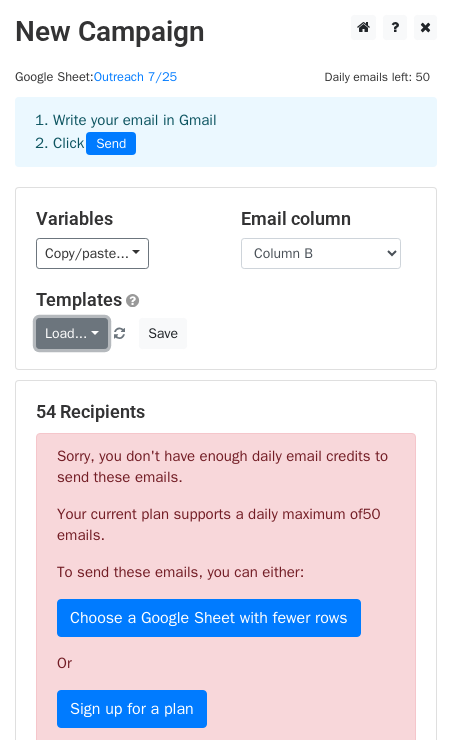 click on "Load..." at bounding box center [72, 333] 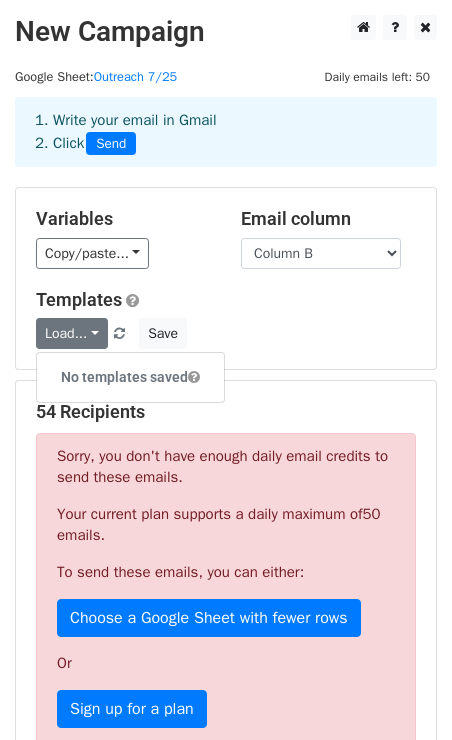 click on "Copy/paste...
{{Column A}}
{{Column B}}
{{Column C}}" at bounding box center [123, 253] 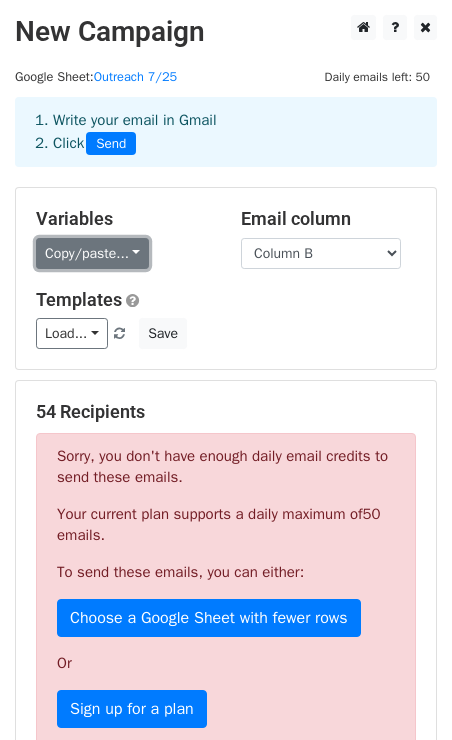 click on "Copy/paste..." at bounding box center (92, 253) 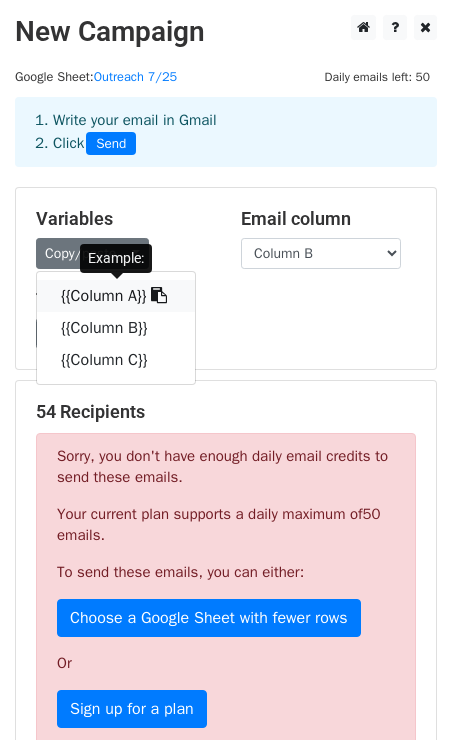 click on "{{Column A}}" at bounding box center (116, 296) 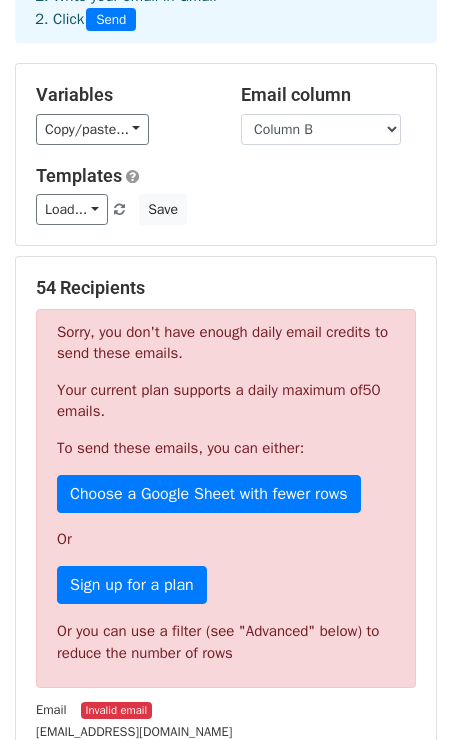 scroll, scrollTop: 0, scrollLeft: 0, axis: both 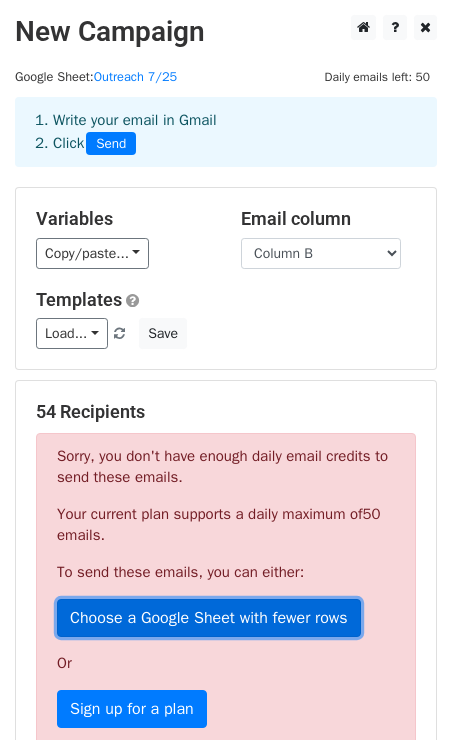 click on "Choose a Google Sheet with fewer rows" at bounding box center (209, 618) 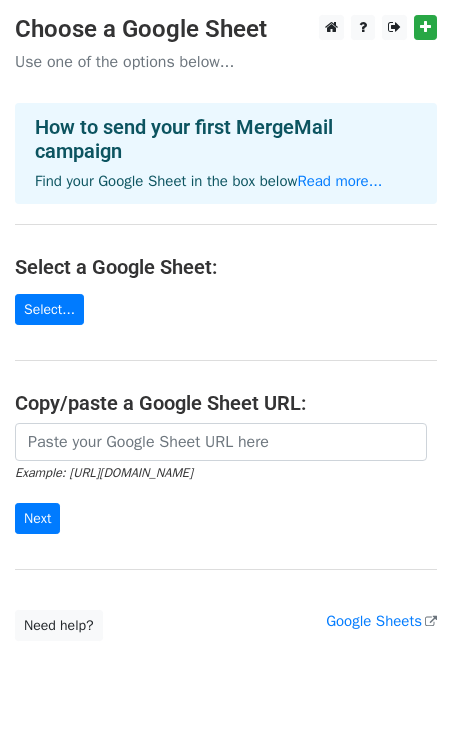 scroll, scrollTop: 0, scrollLeft: 0, axis: both 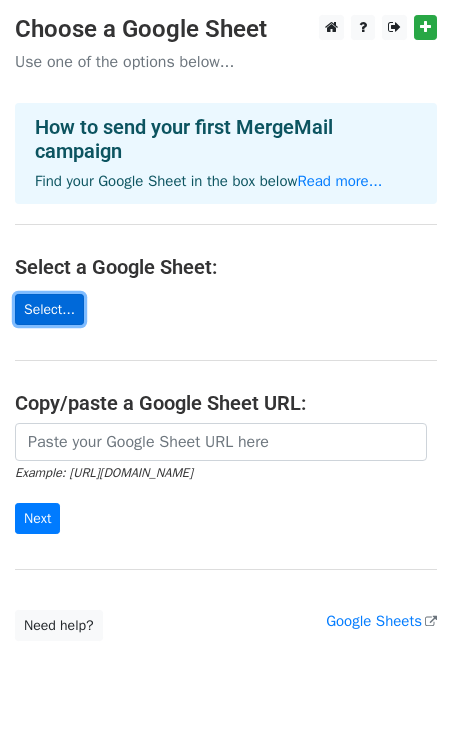 click on "Select..." at bounding box center (49, 309) 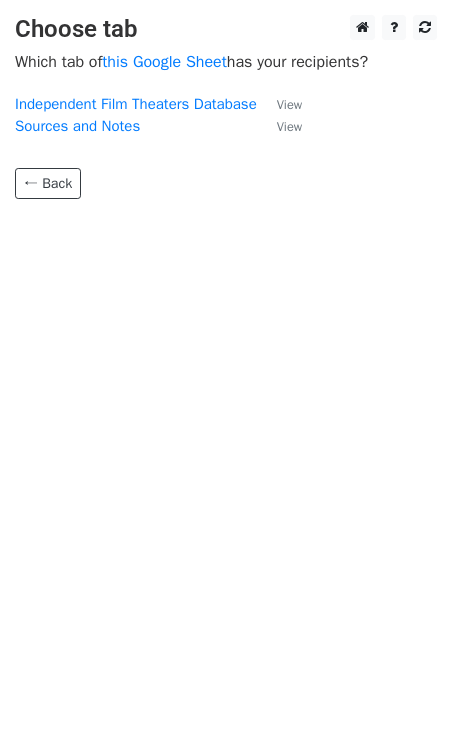 scroll, scrollTop: 0, scrollLeft: 0, axis: both 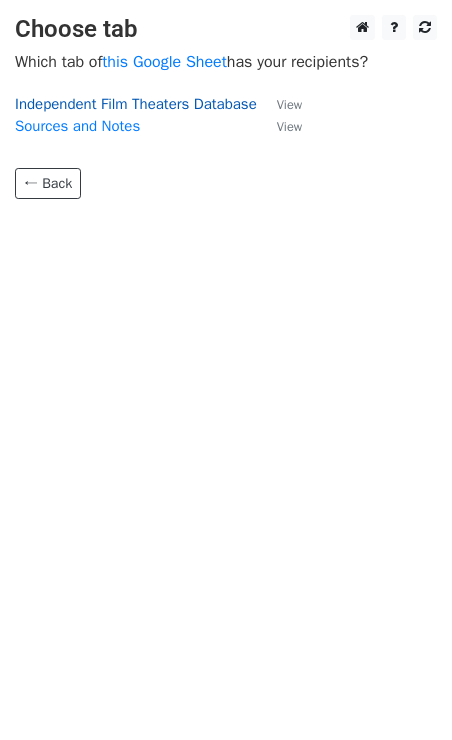 click on "Independent Film Theaters Database" at bounding box center [136, 104] 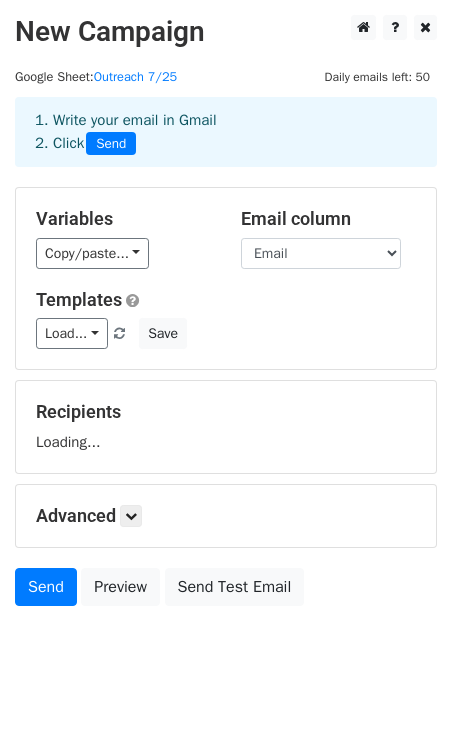 scroll, scrollTop: 0, scrollLeft: 0, axis: both 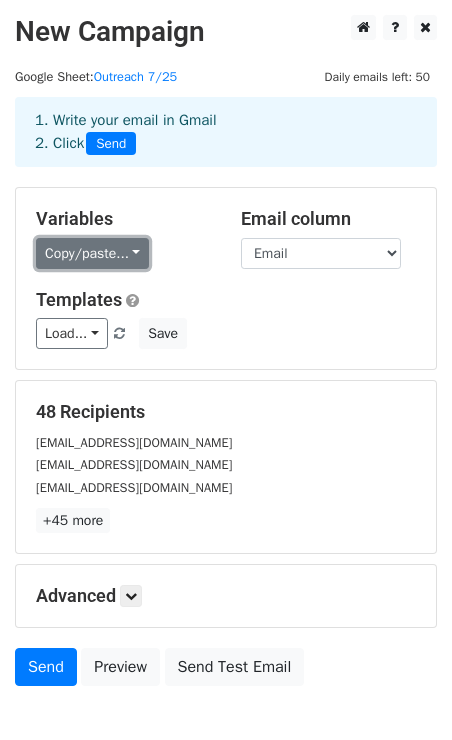 click on "Copy/paste..." at bounding box center [92, 253] 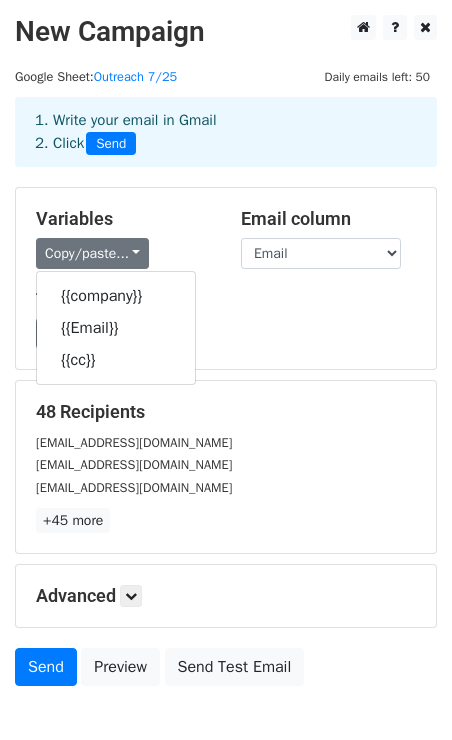 click on "Variables
Copy/paste...
{{company}}
{{Email}}
{{cc}}
Email column
company
Email
cc
Templates
Load...
No templates saved
Save" at bounding box center (226, 278) 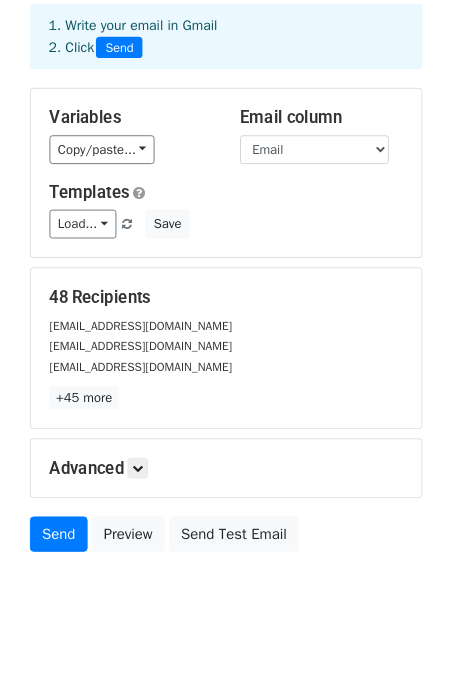 scroll, scrollTop: 116, scrollLeft: 0, axis: vertical 